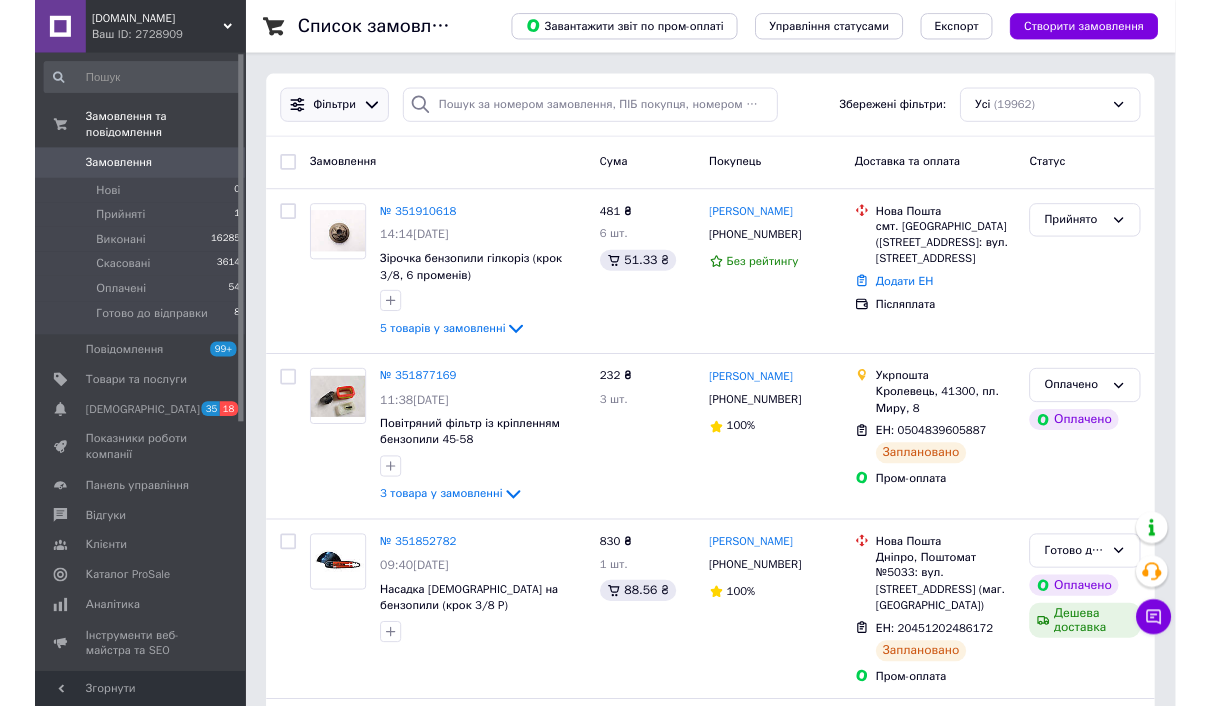 scroll, scrollTop: 0, scrollLeft: 0, axis: both 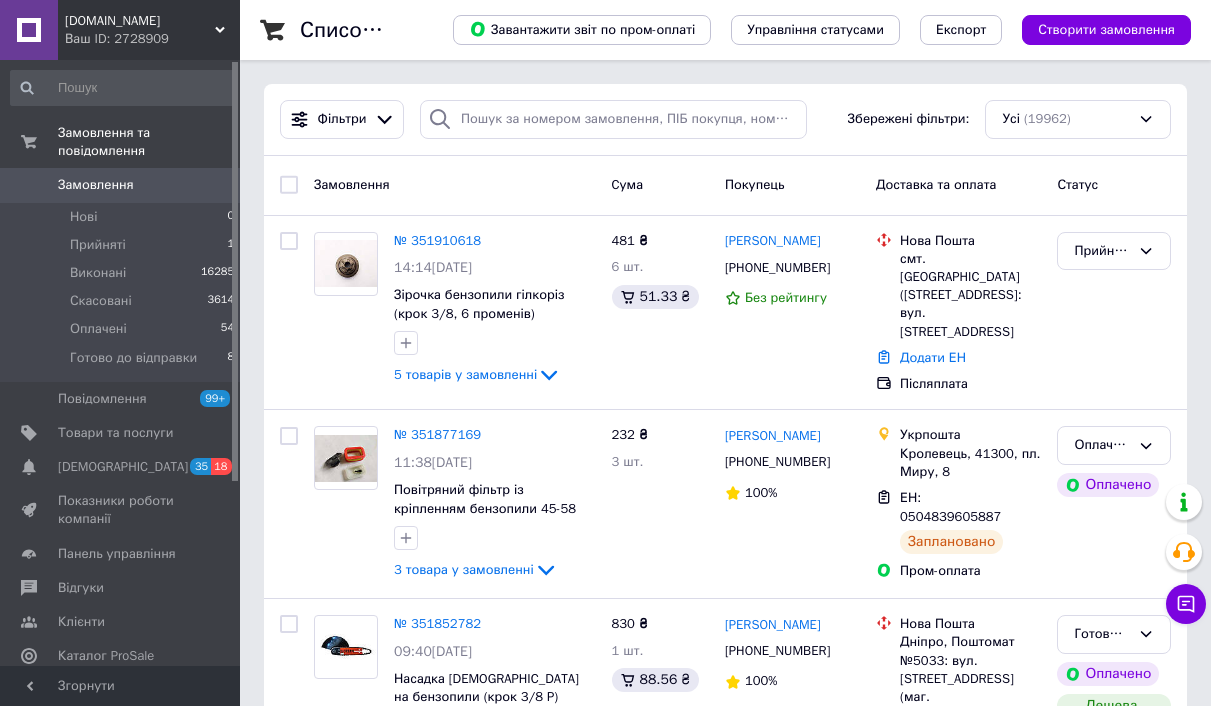 drag, startPoint x: 136, startPoint y: 167, endPoint x: 147, endPoint y: 174, distance: 13.038404 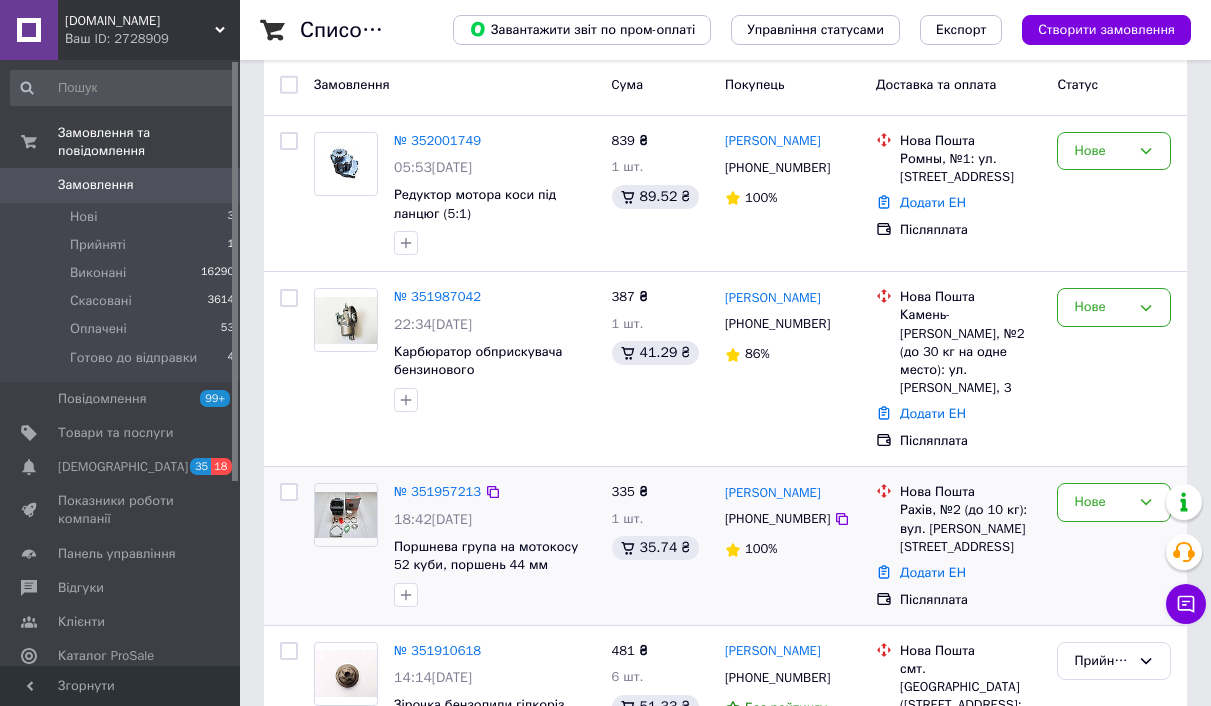 scroll, scrollTop: 0, scrollLeft: 0, axis: both 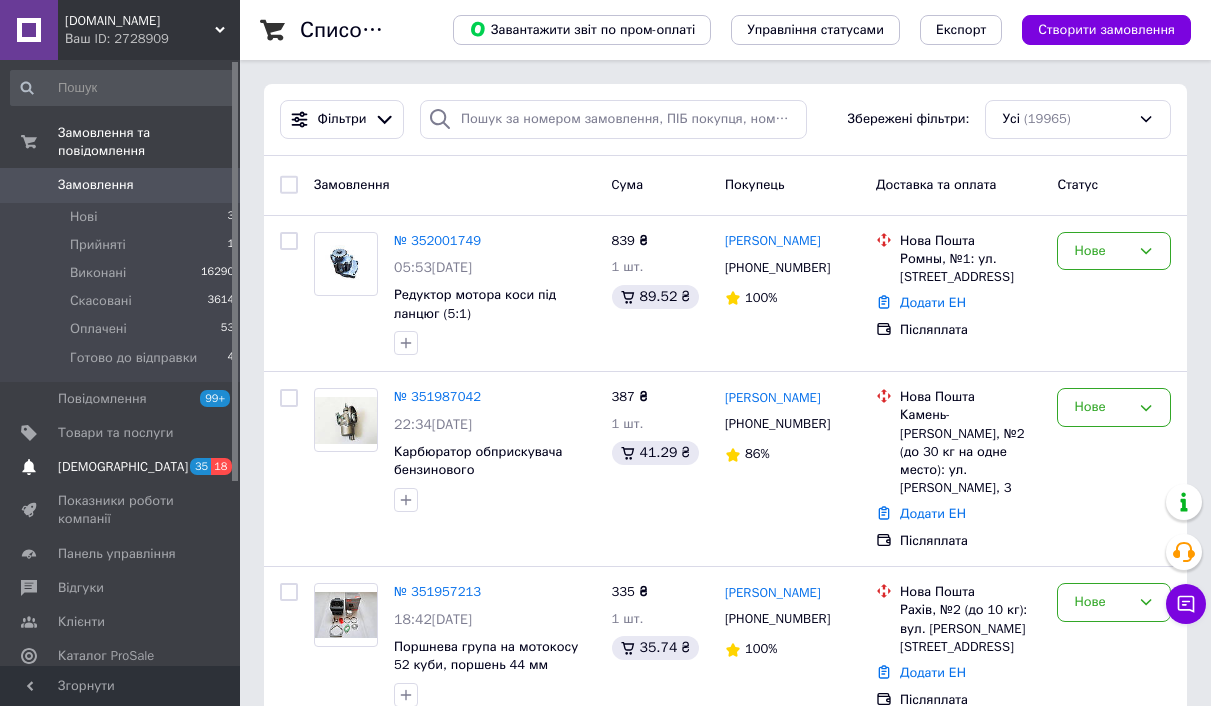 click on "[DEMOGRAPHIC_DATA]" at bounding box center (123, 467) 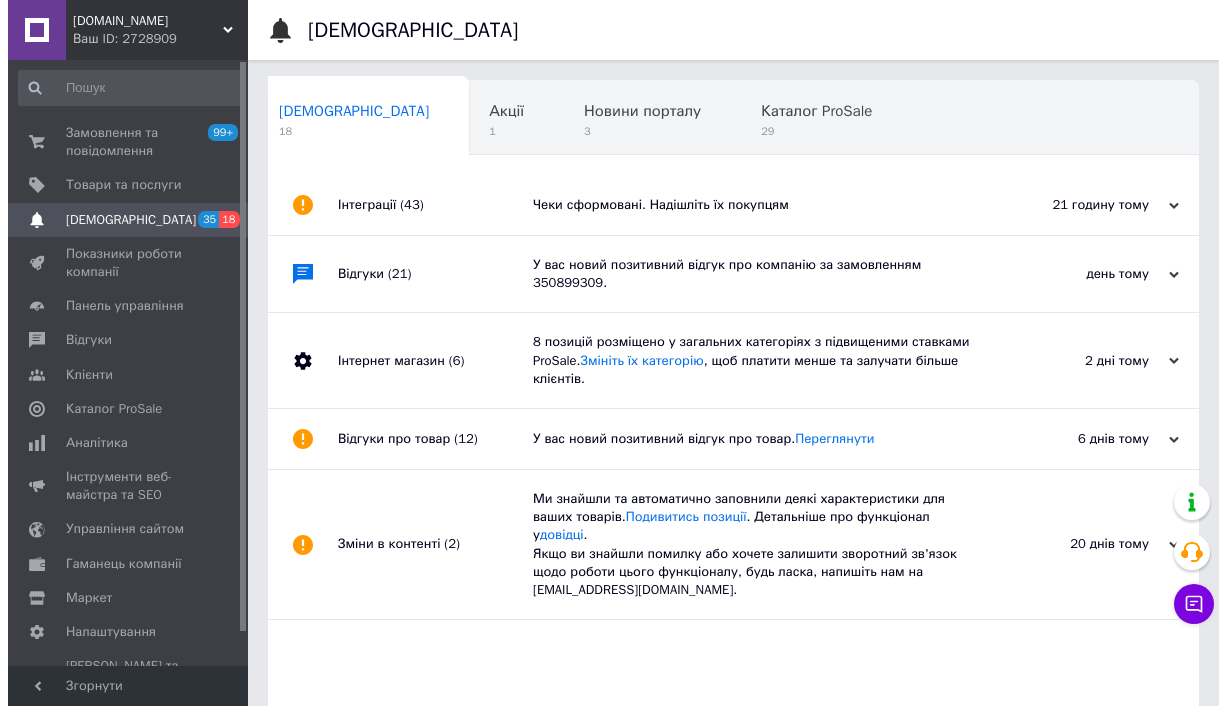 scroll, scrollTop: 0, scrollLeft: 10, axis: horizontal 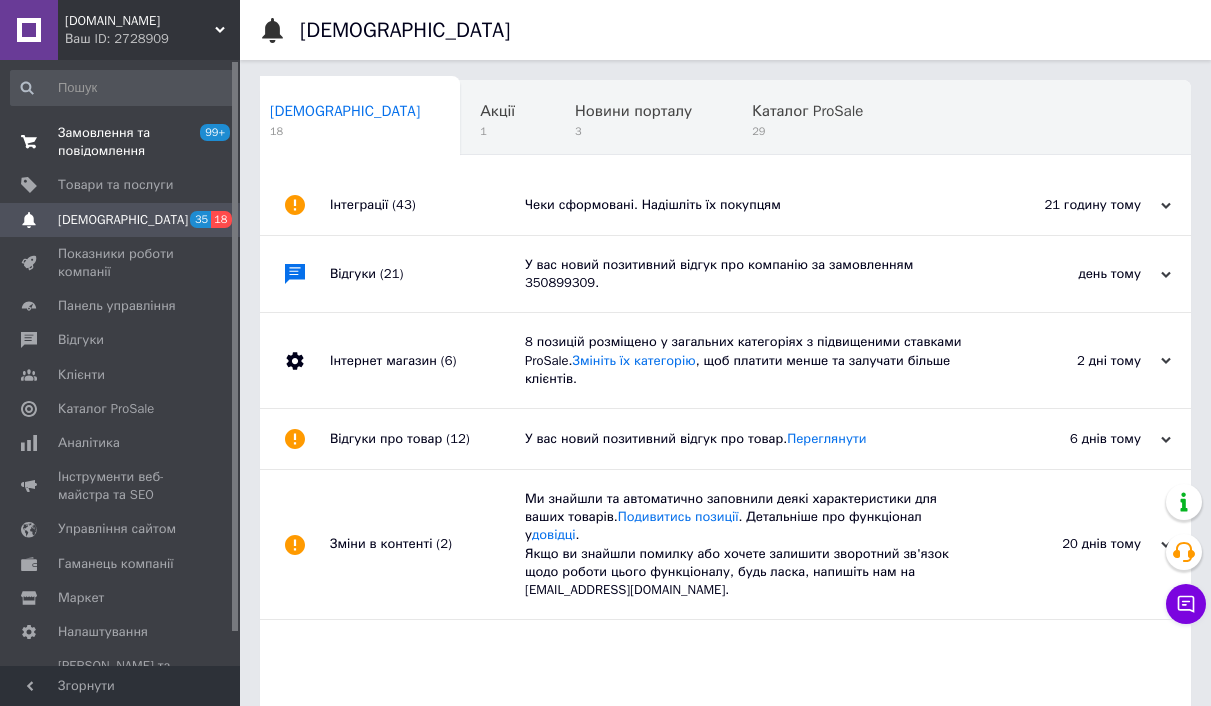 click on "Замовлення та повідомлення" at bounding box center [121, 142] 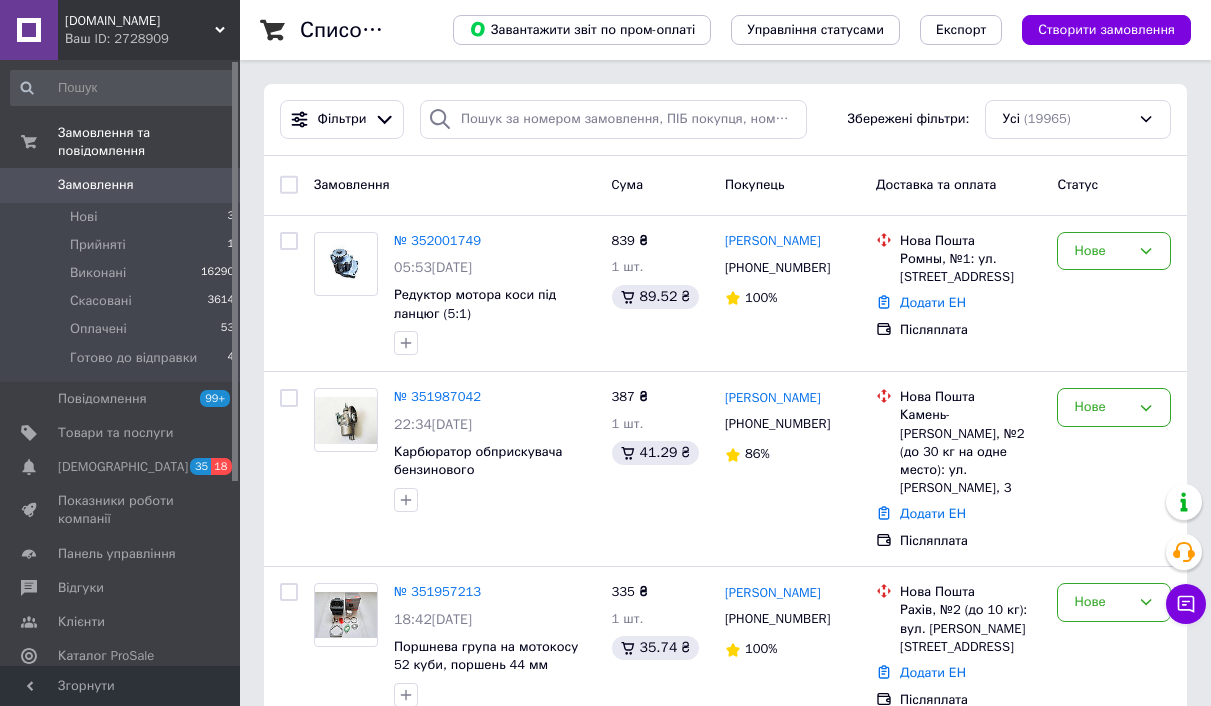 click on "Замовлення" at bounding box center [96, 185] 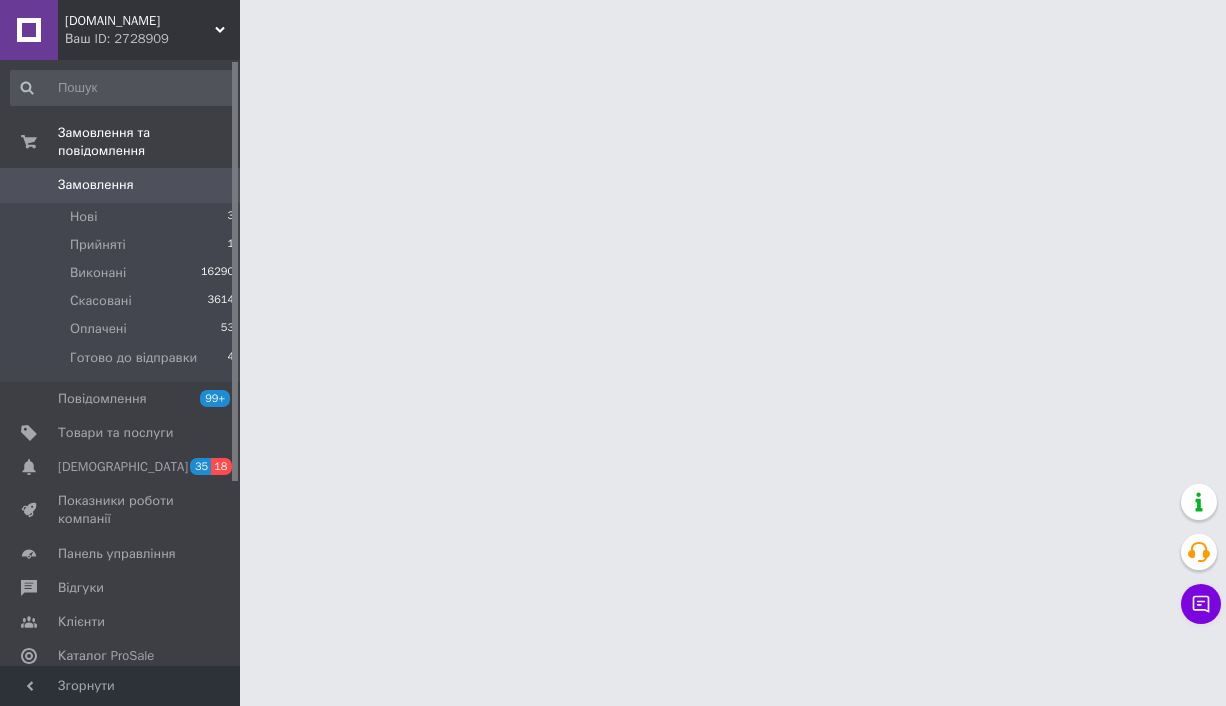 drag, startPoint x: 520, startPoint y: 104, endPoint x: 549, endPoint y: 88, distance: 33.12099 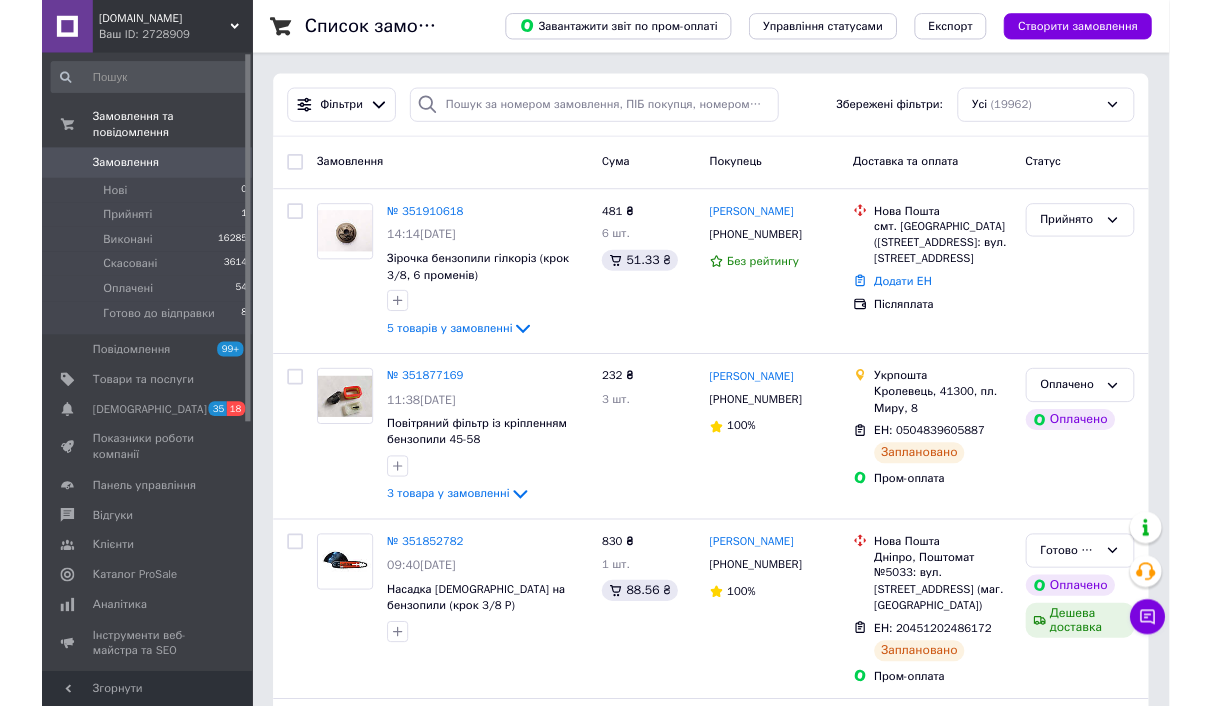 scroll, scrollTop: 0, scrollLeft: 0, axis: both 